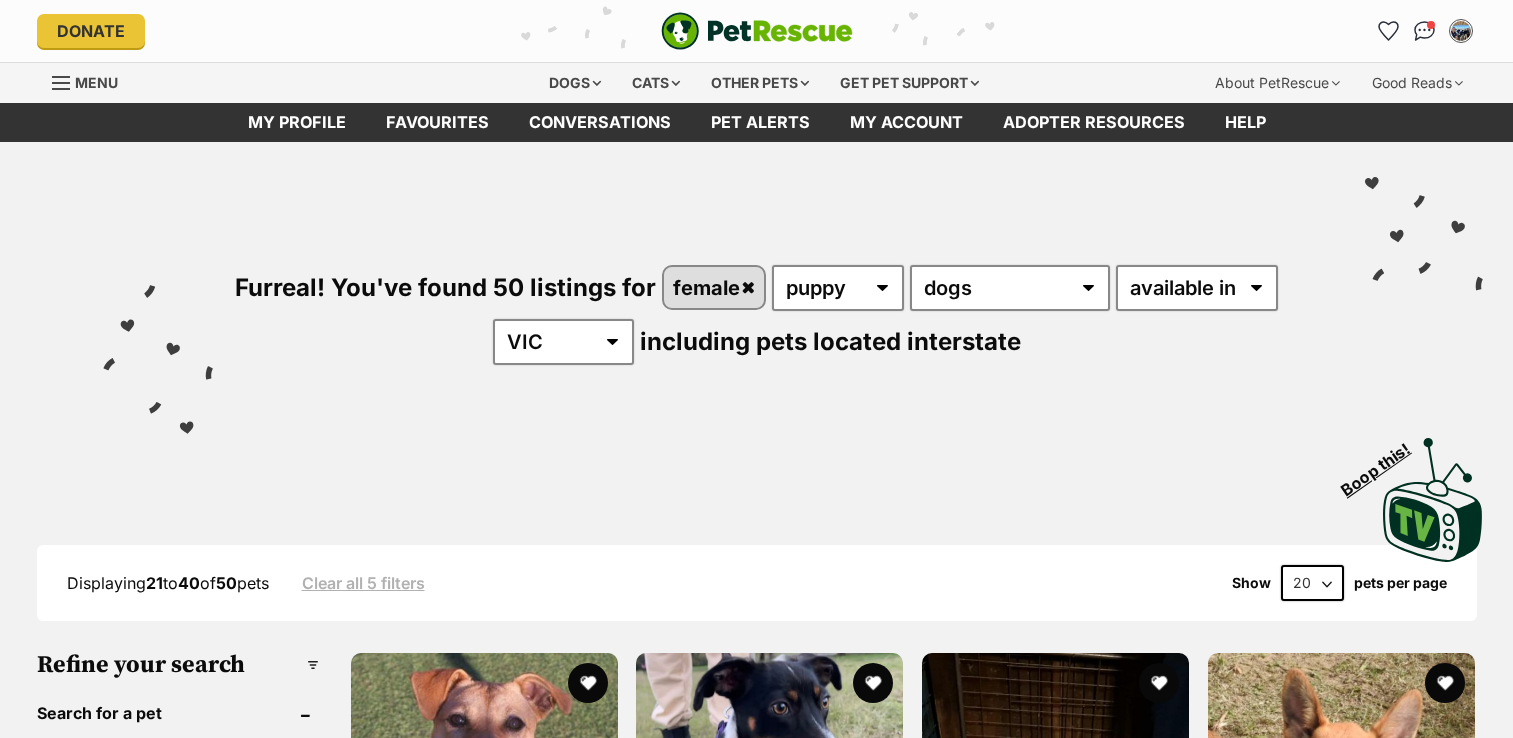 scroll, scrollTop: 0, scrollLeft: 0, axis: both 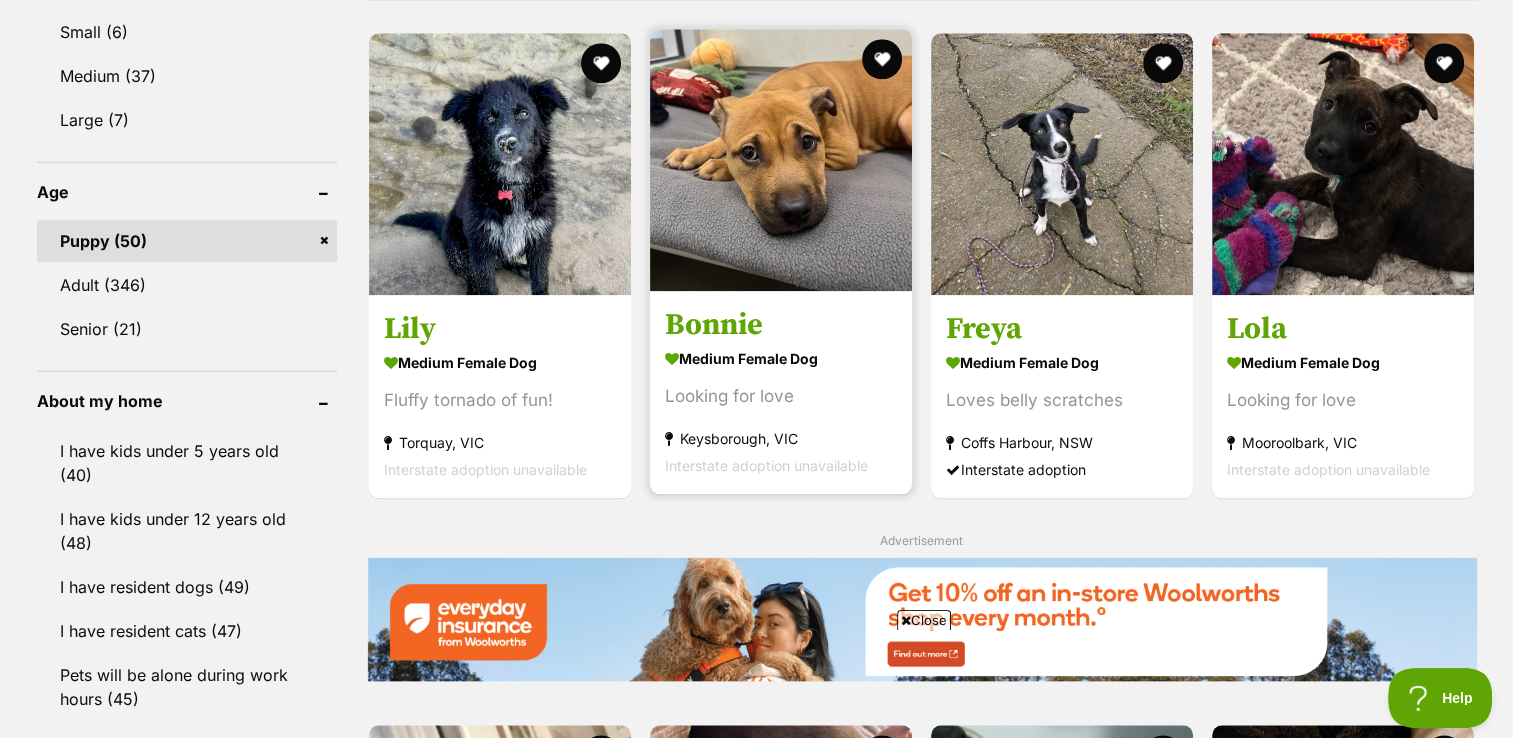 click on "Bonnie" at bounding box center [781, 324] 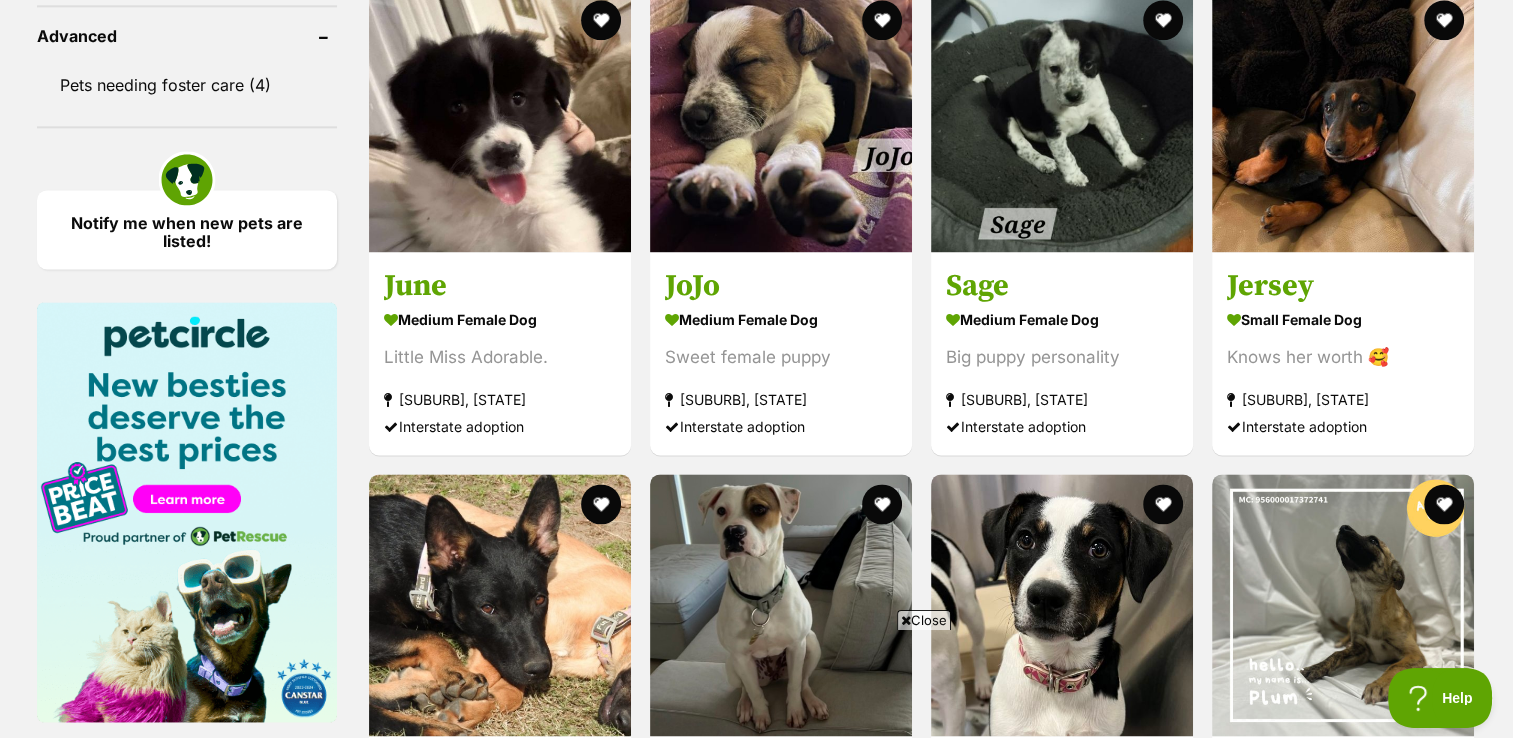 scroll, scrollTop: 2676, scrollLeft: 0, axis: vertical 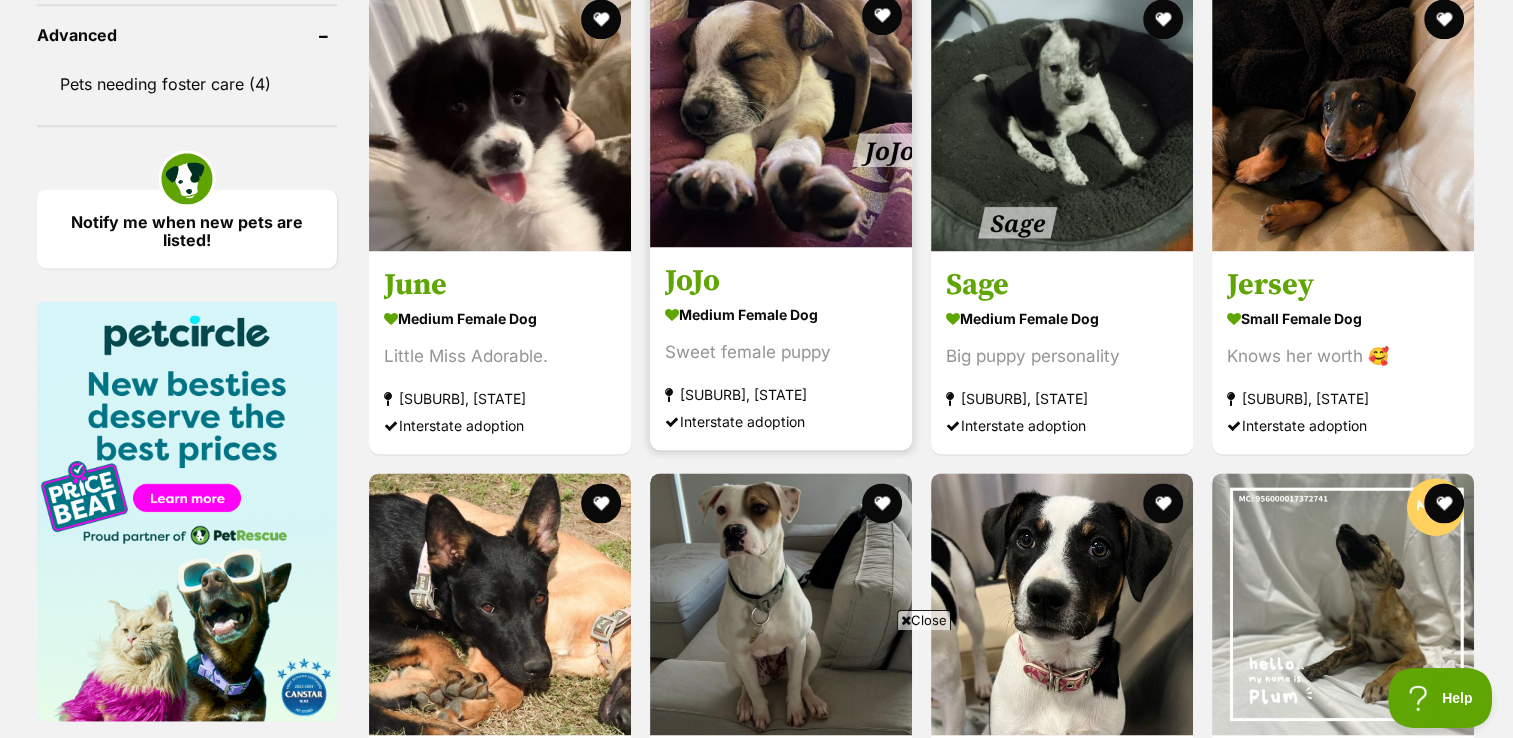 click on "JoJo" at bounding box center (781, 281) 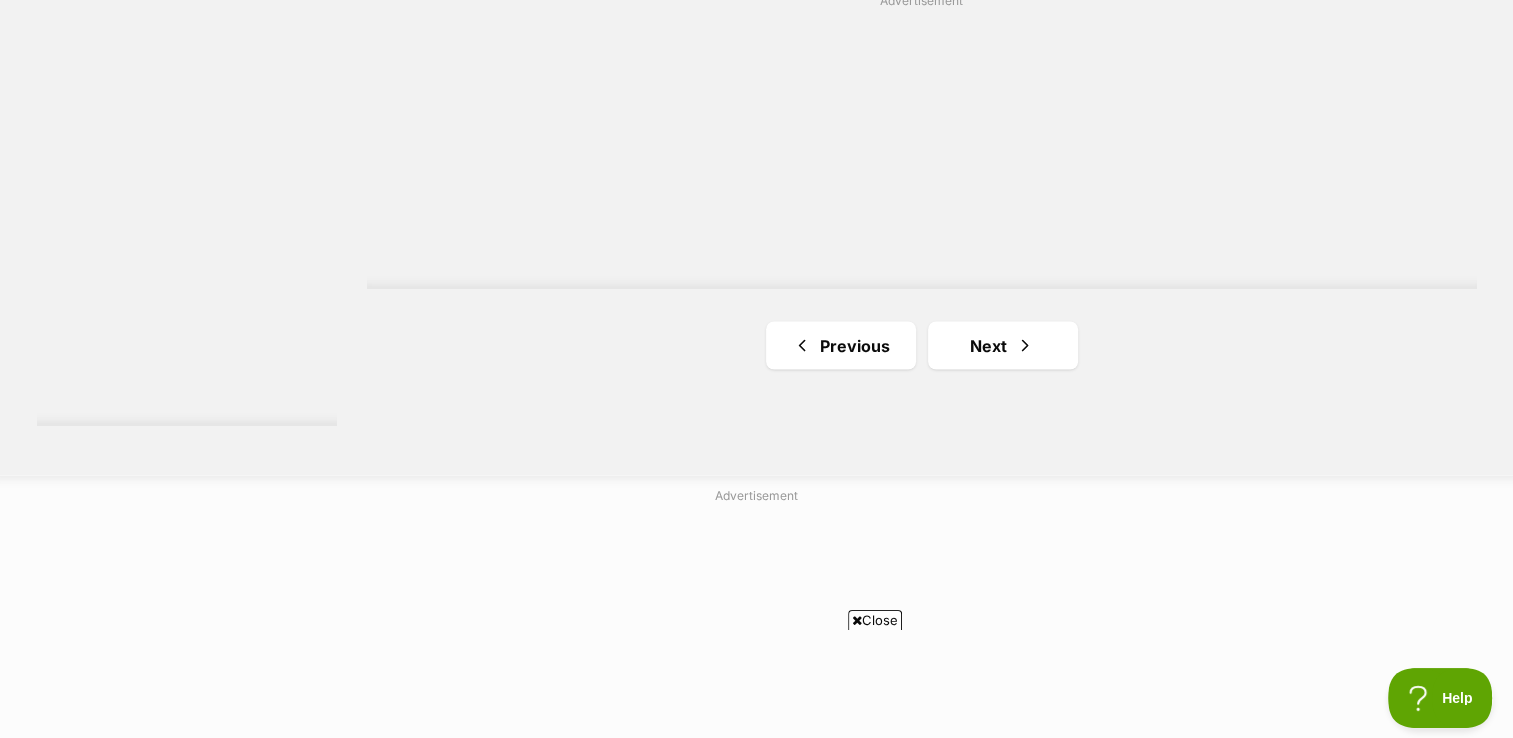 scroll, scrollTop: 3666, scrollLeft: 0, axis: vertical 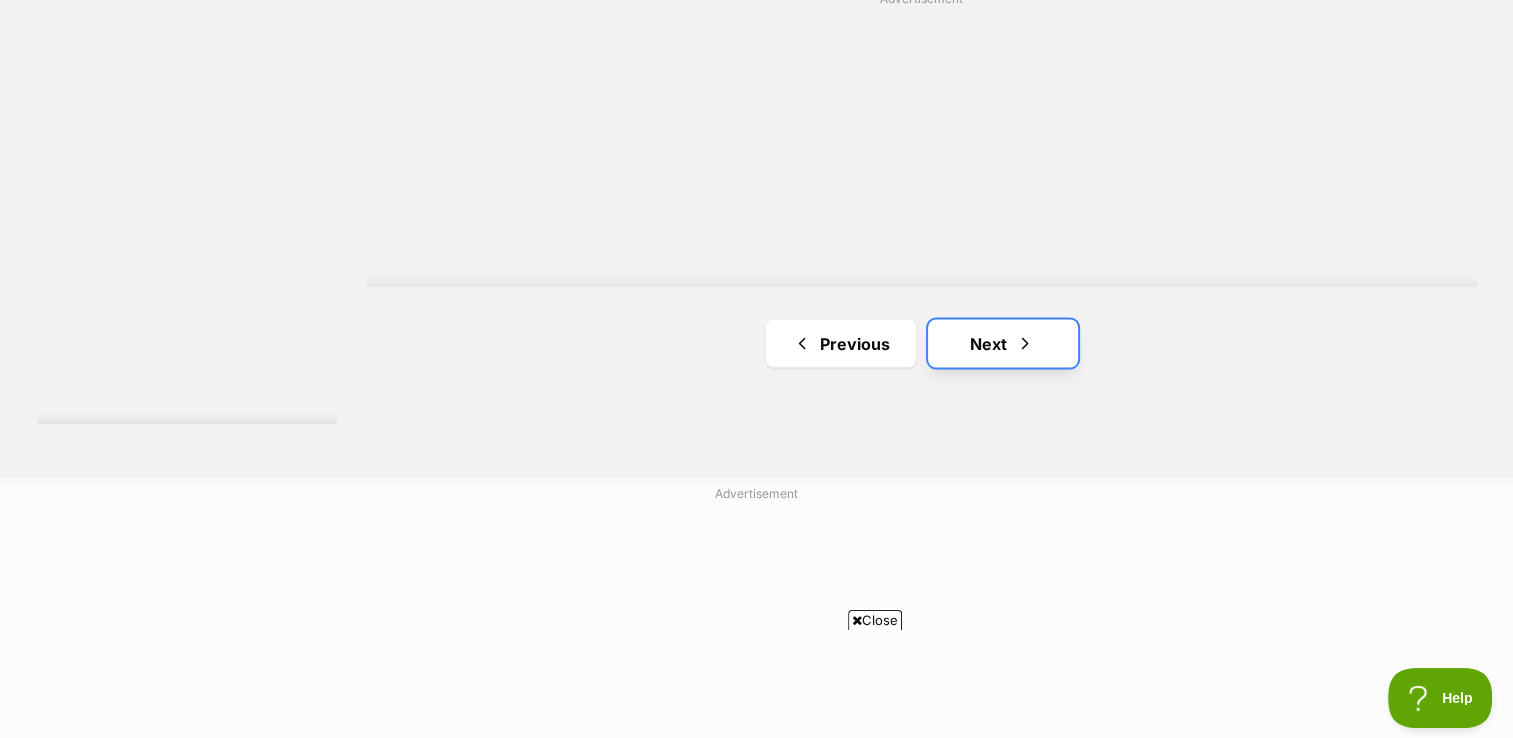 click on "Next" at bounding box center (1003, 343) 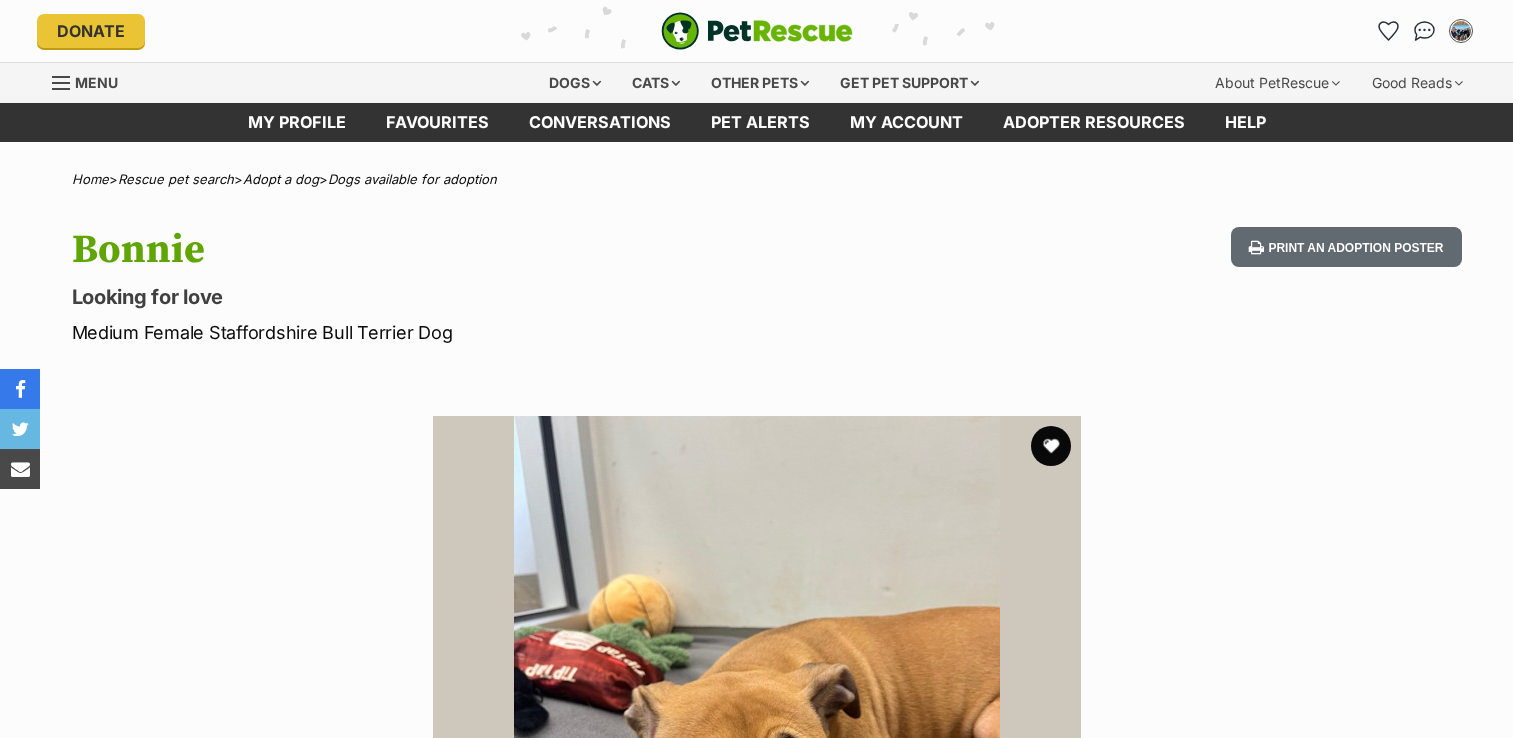 scroll, scrollTop: 0, scrollLeft: 0, axis: both 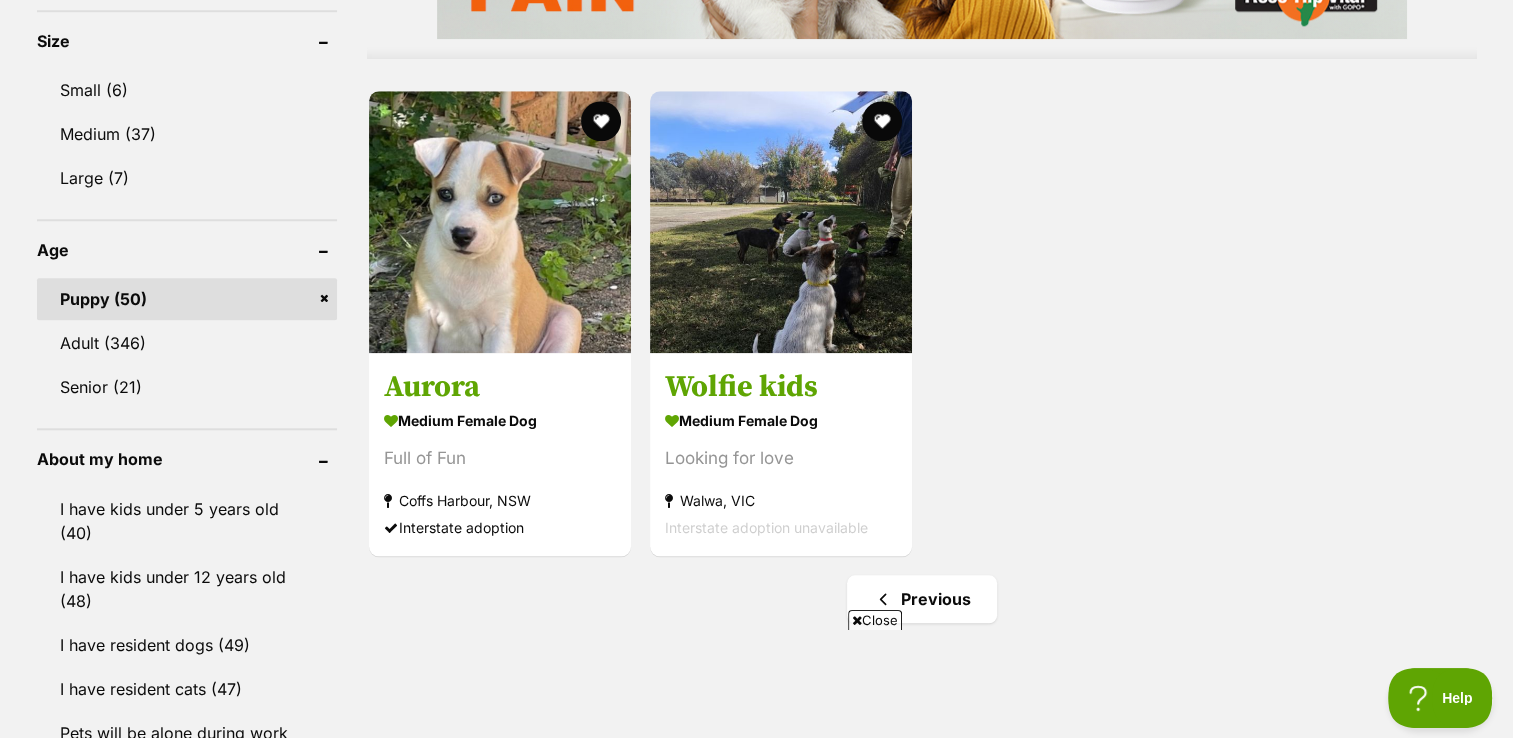 click on "Puppy (50)" at bounding box center (187, 299) 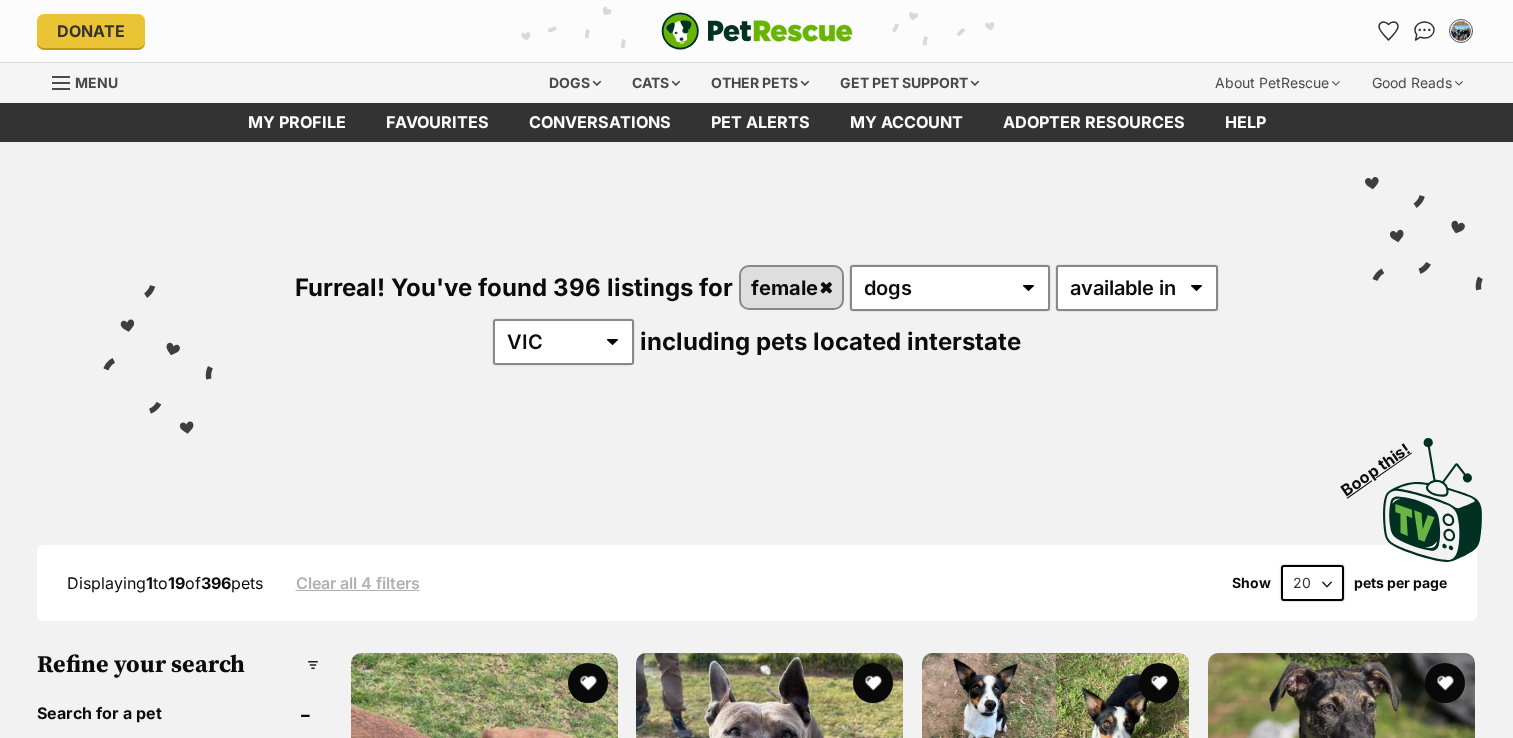 scroll, scrollTop: 0, scrollLeft: 0, axis: both 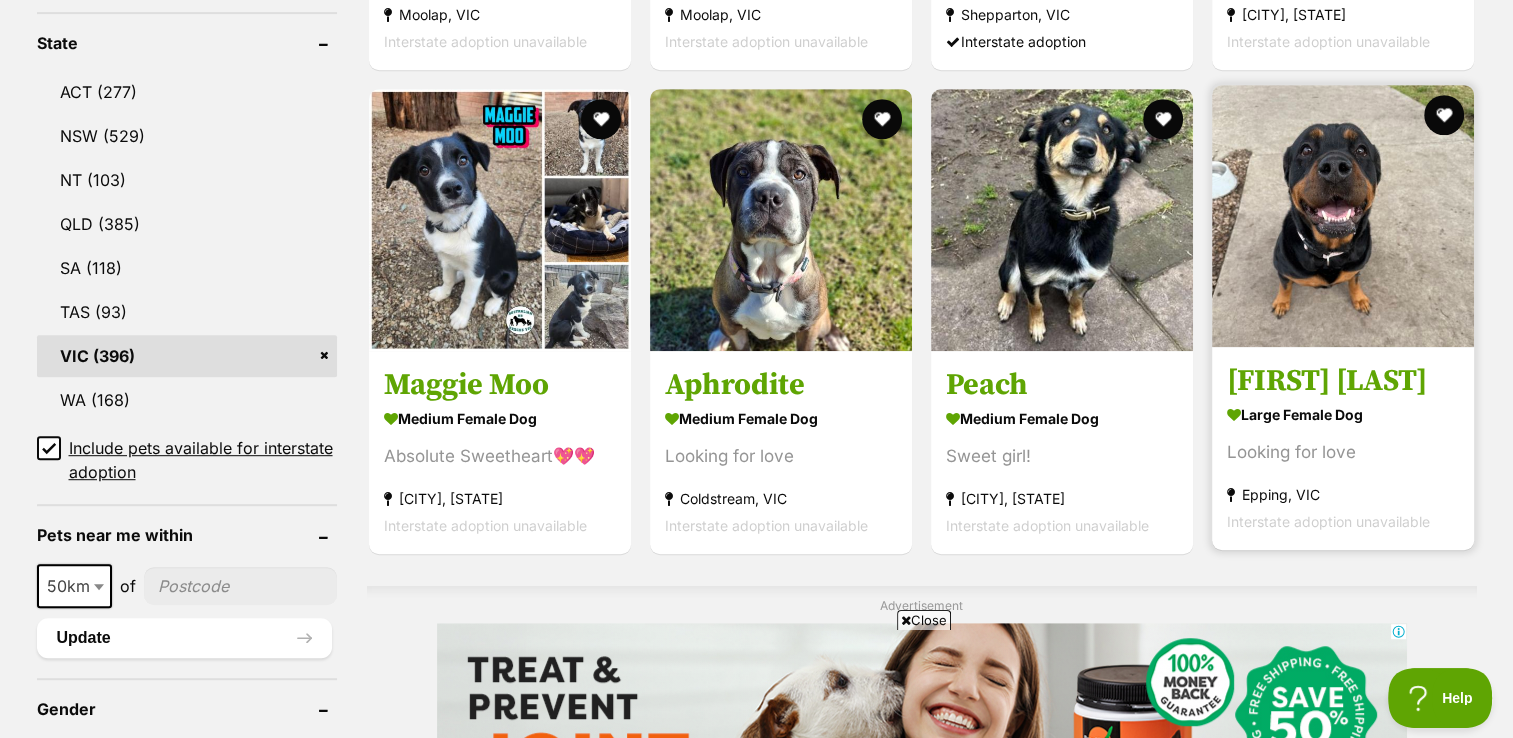 click on "[FIRST] [LAST]" at bounding box center [1343, 381] 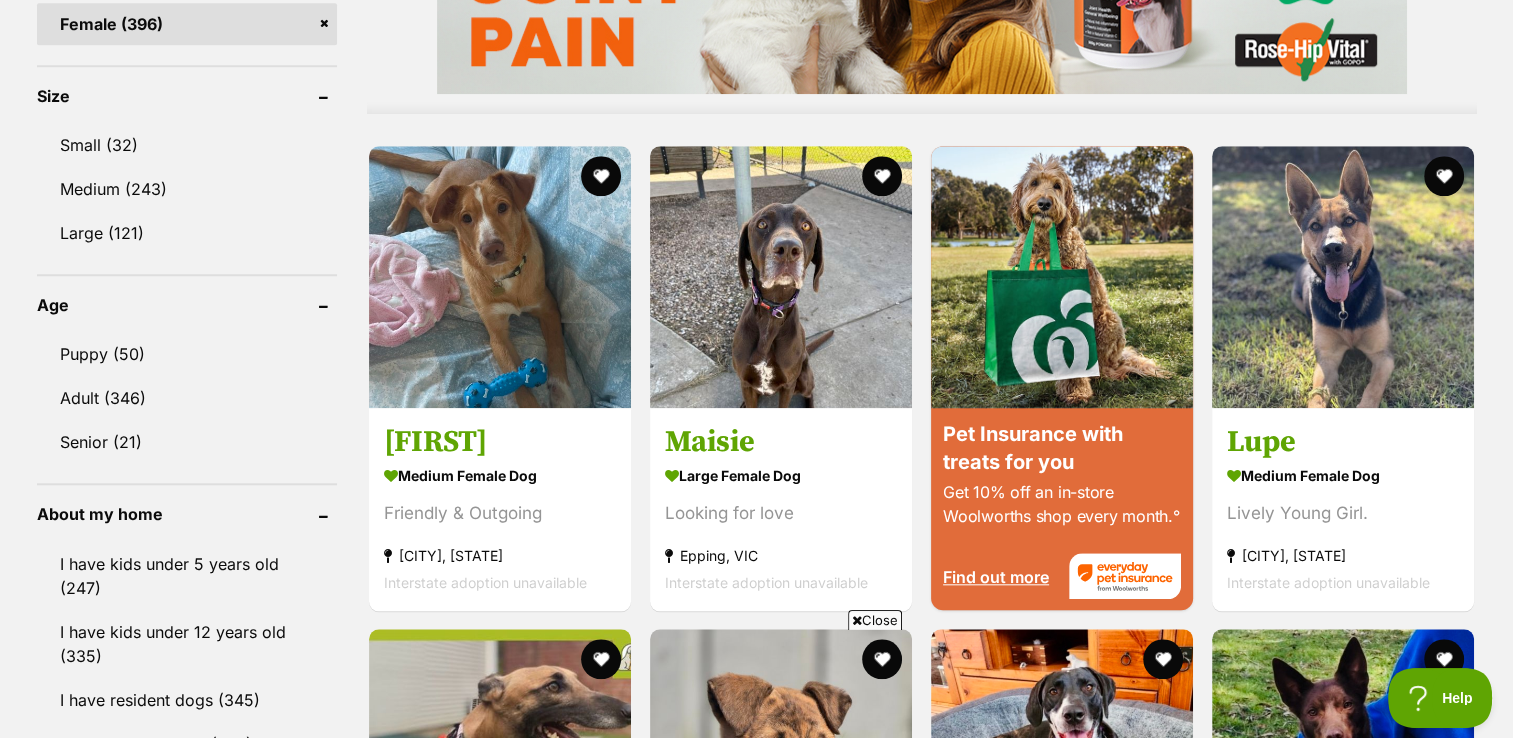 scroll, scrollTop: 1828, scrollLeft: 0, axis: vertical 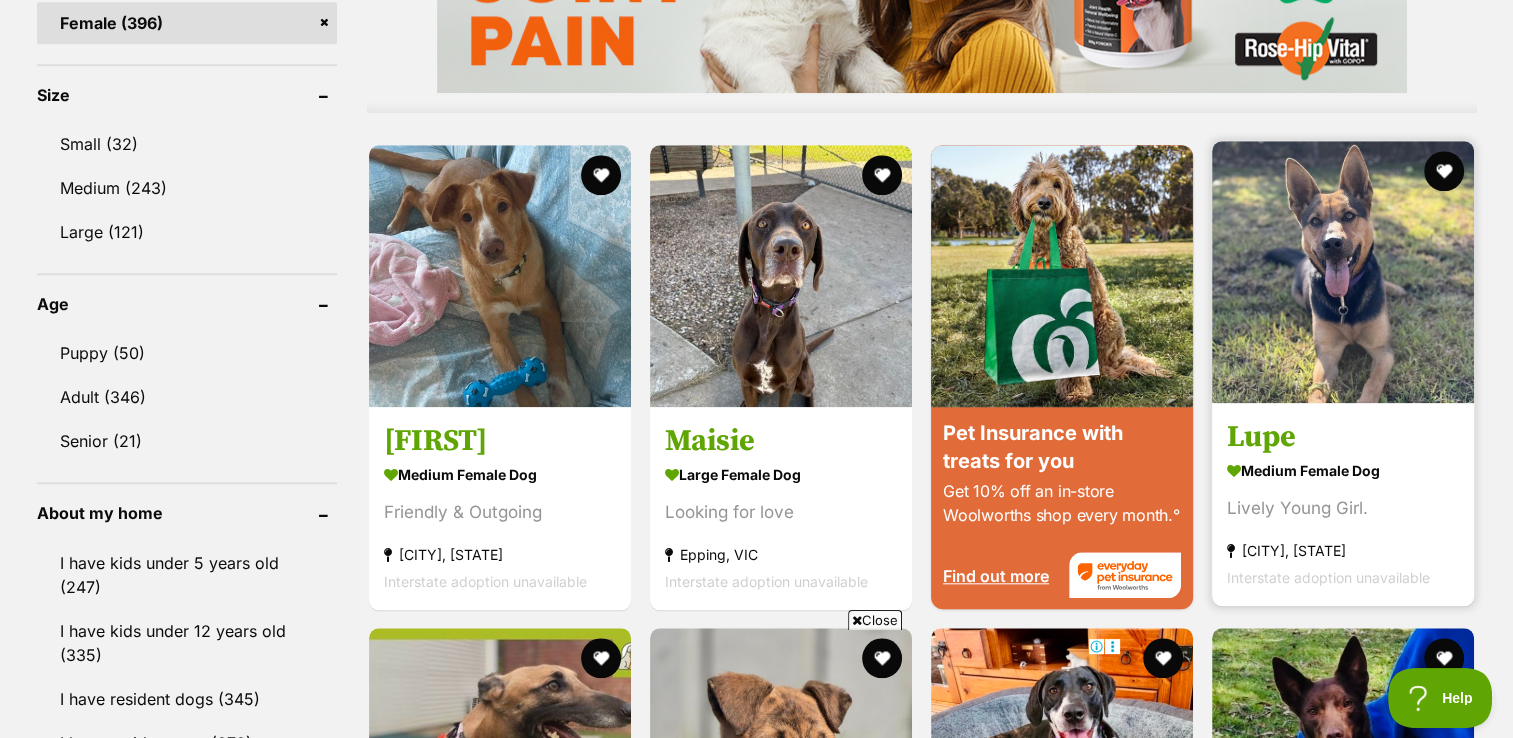 click on "Lupe" at bounding box center (1343, 436) 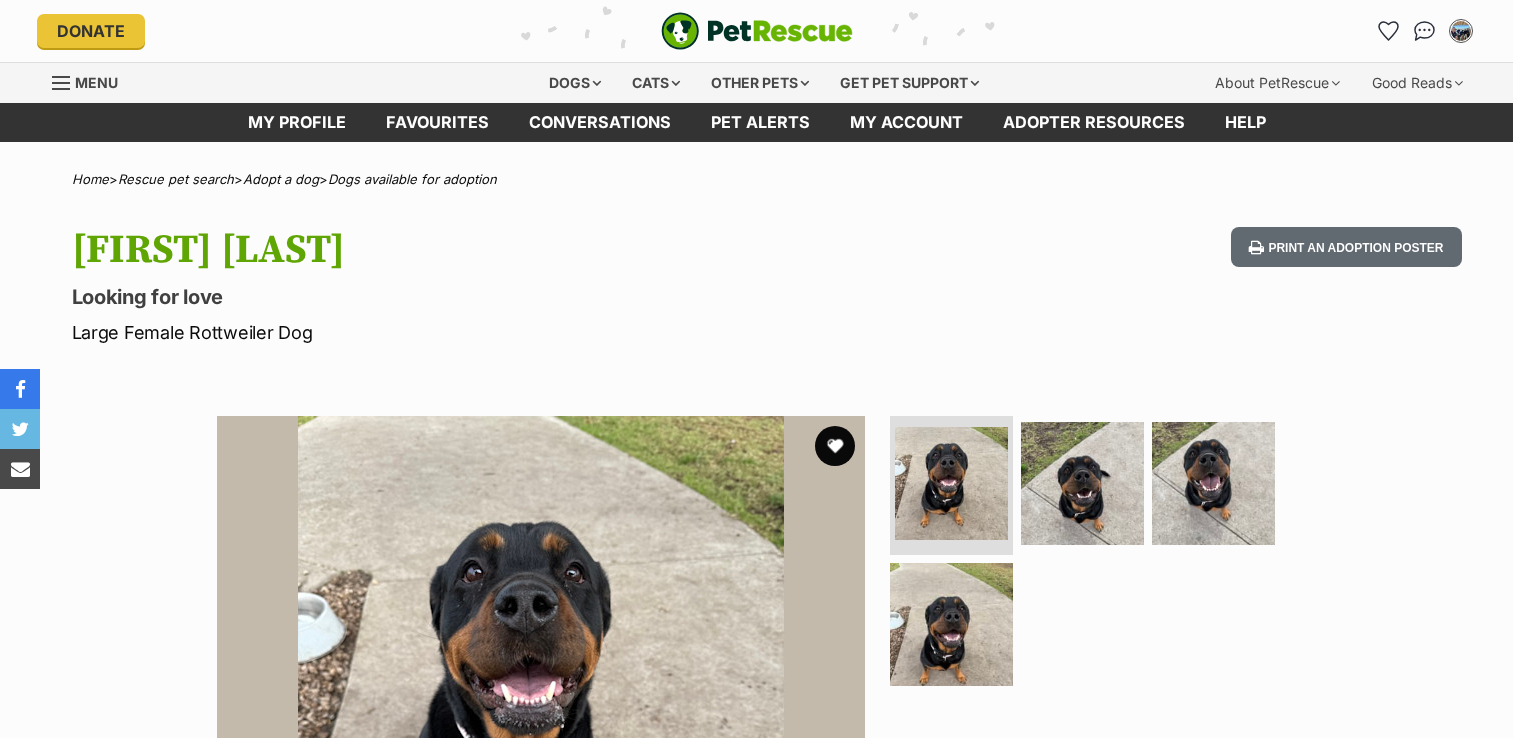 scroll, scrollTop: 0, scrollLeft: 0, axis: both 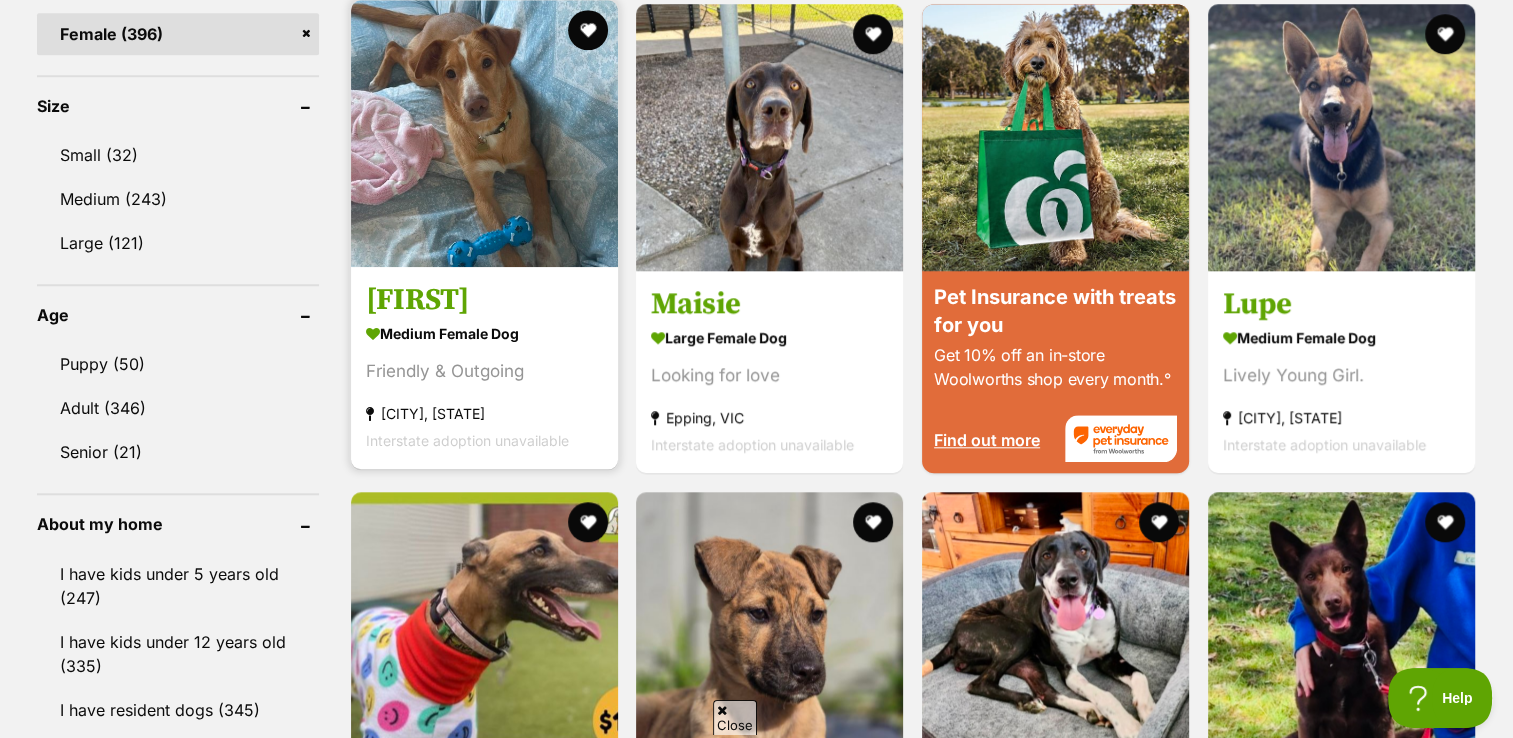 click on "[NAME]" at bounding box center (484, 300) 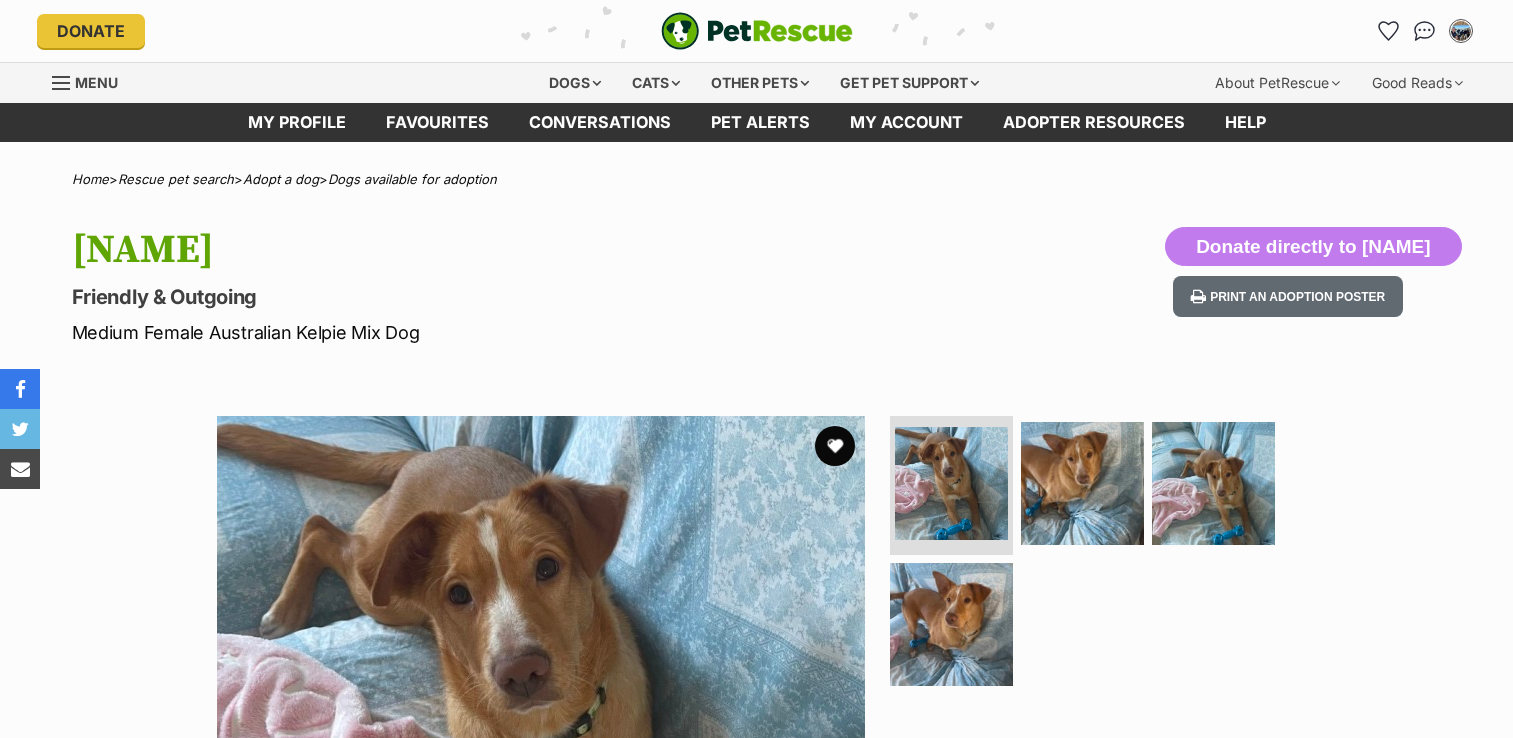 scroll, scrollTop: 0, scrollLeft: 0, axis: both 